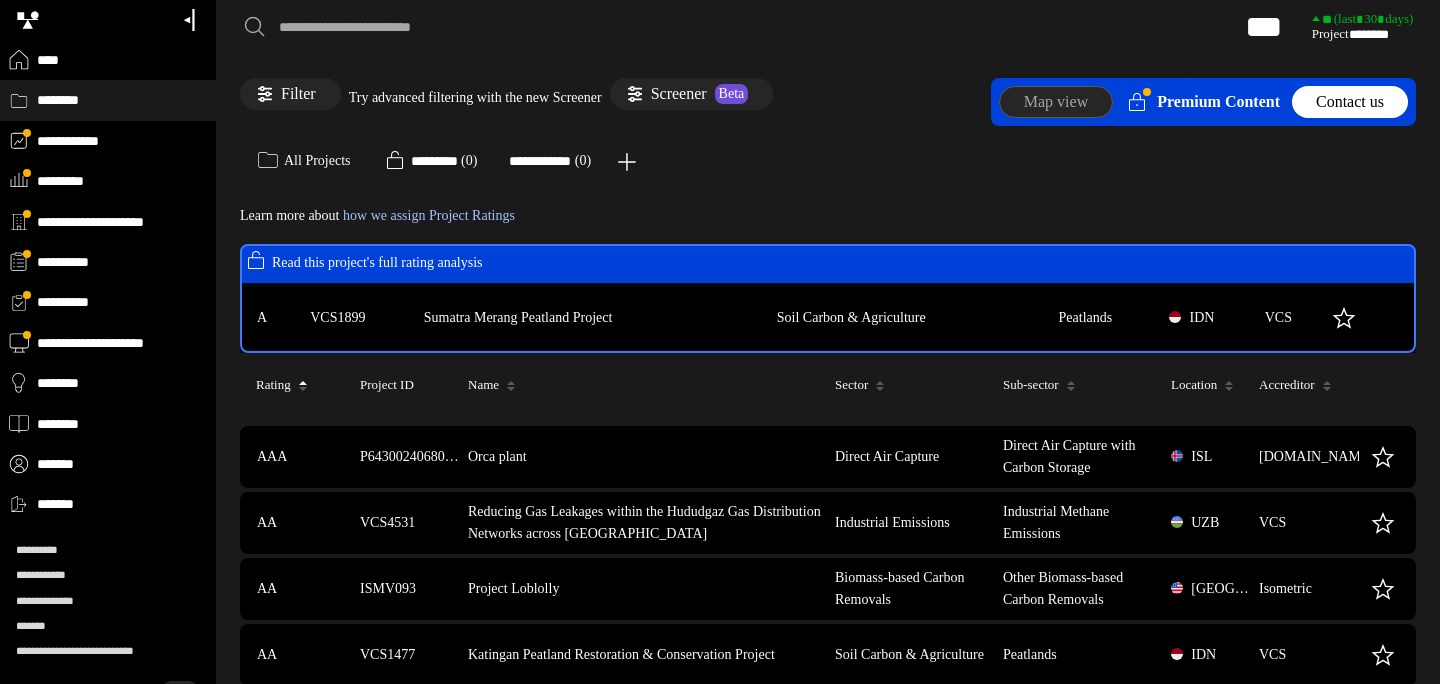 scroll, scrollTop: 0, scrollLeft: 0, axis: both 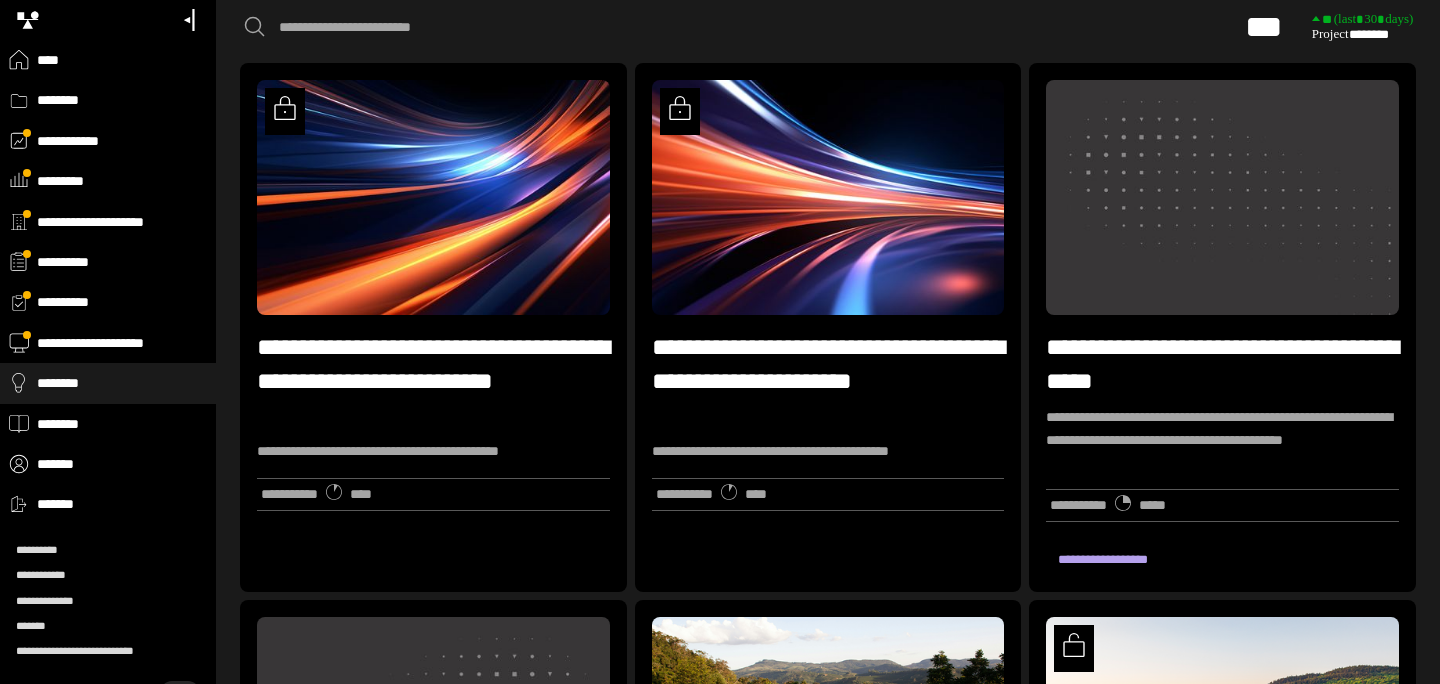 click on "**********" at bounding box center (828, 27) 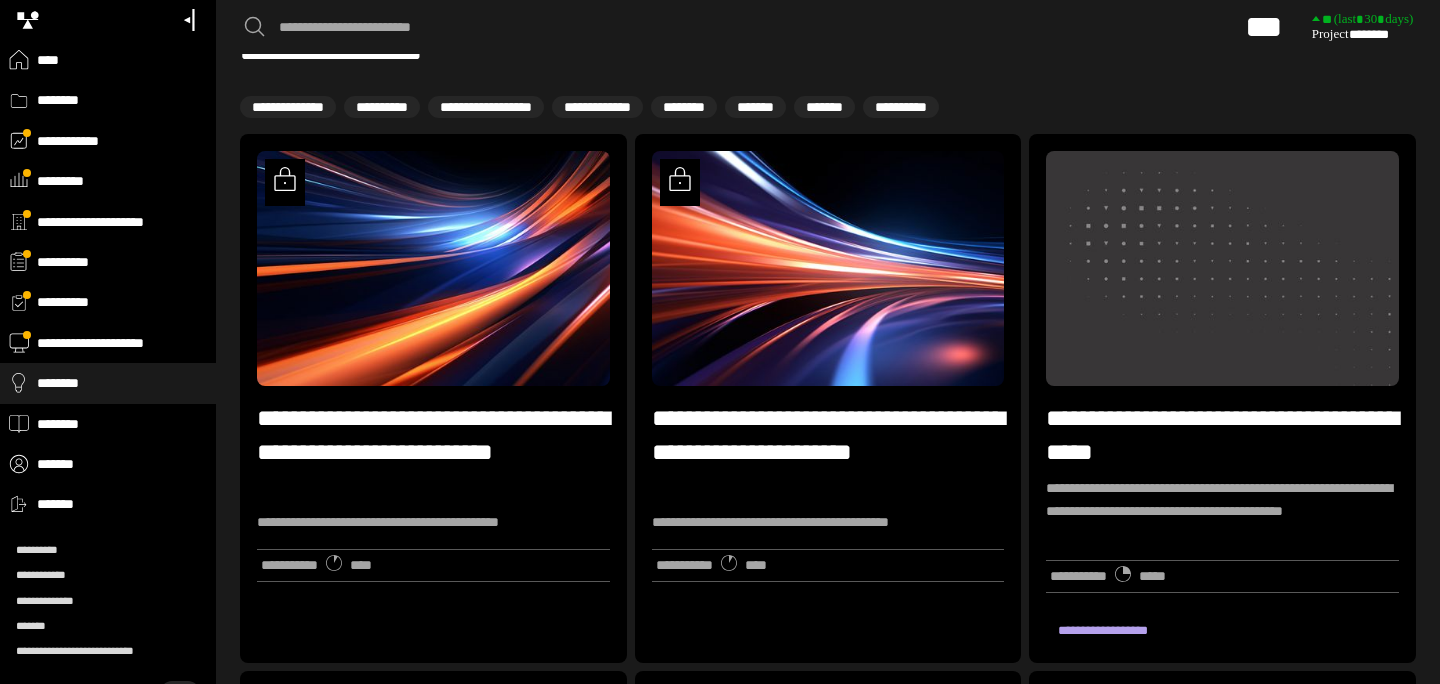 scroll, scrollTop: 305, scrollLeft: 0, axis: vertical 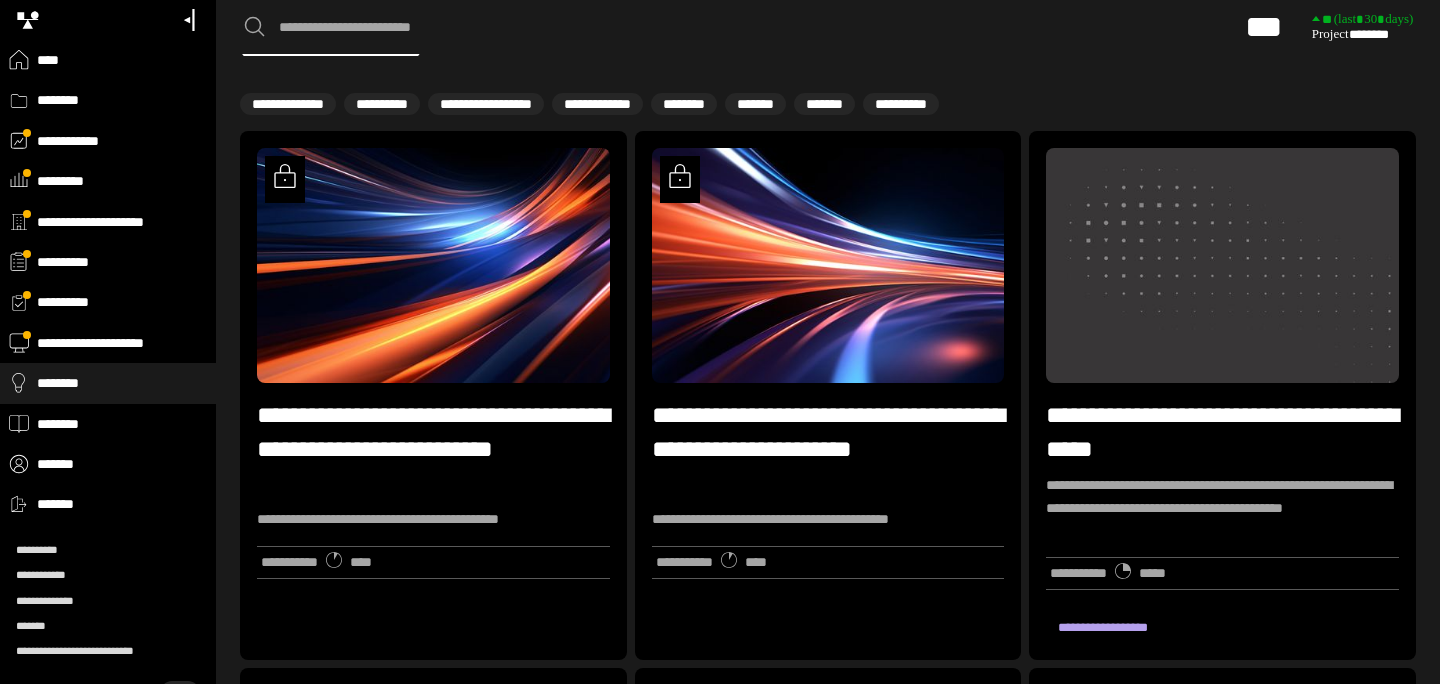 click on "**********" at bounding box center (828, 1206) 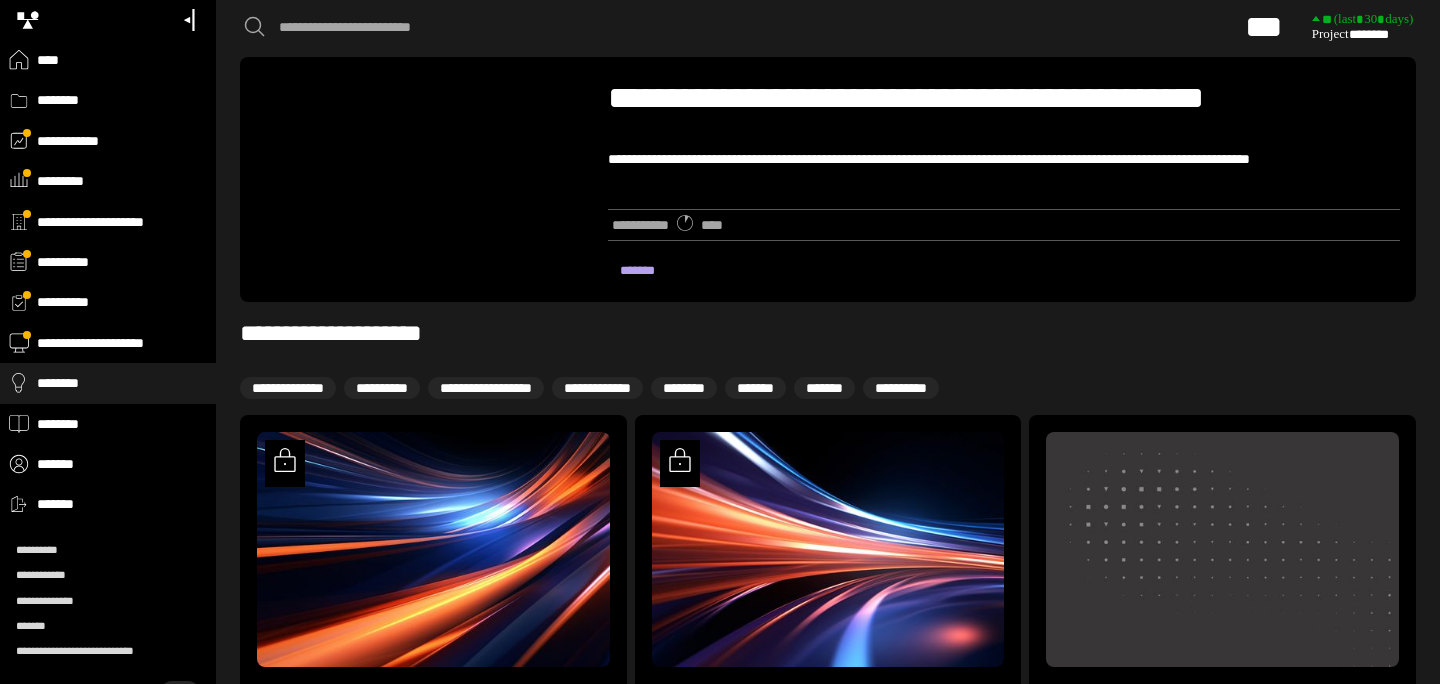 scroll, scrollTop: 0, scrollLeft: 0, axis: both 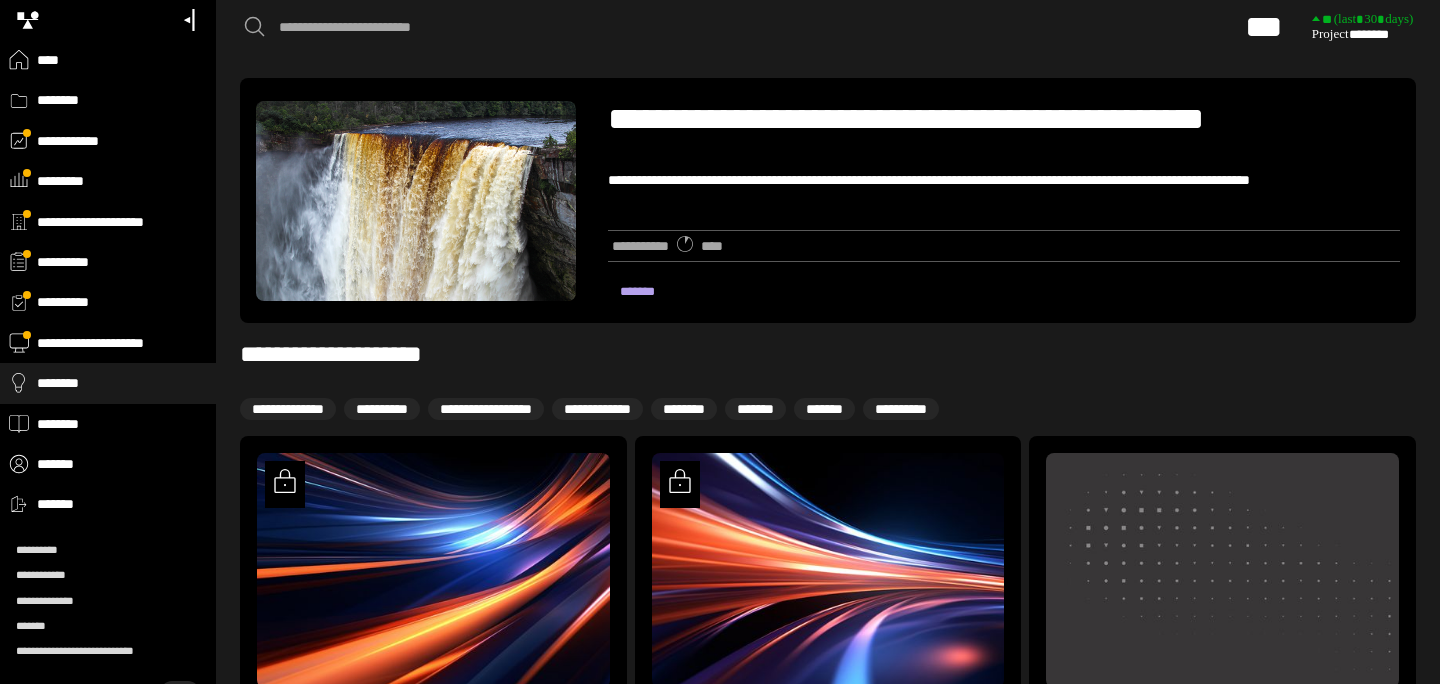 click on "**********" at bounding box center [828, 1511] 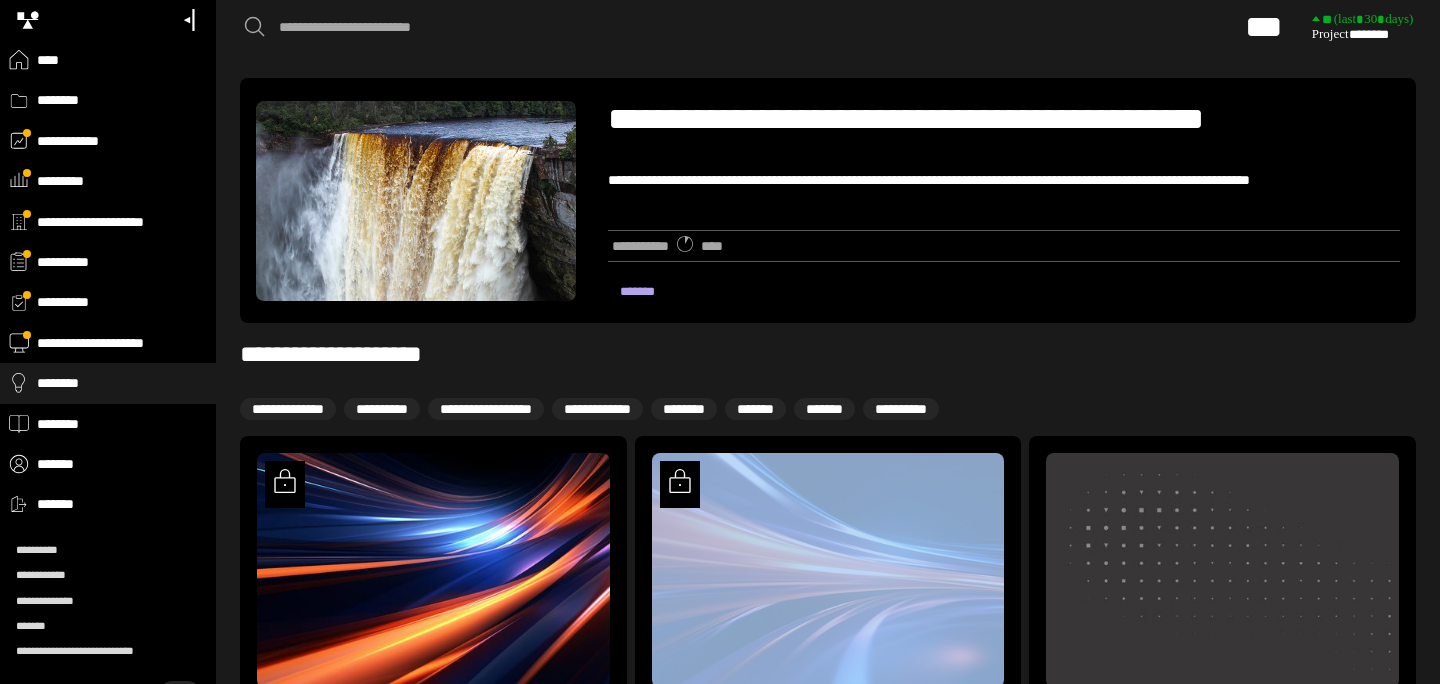 click on "**********" at bounding box center [828, 1511] 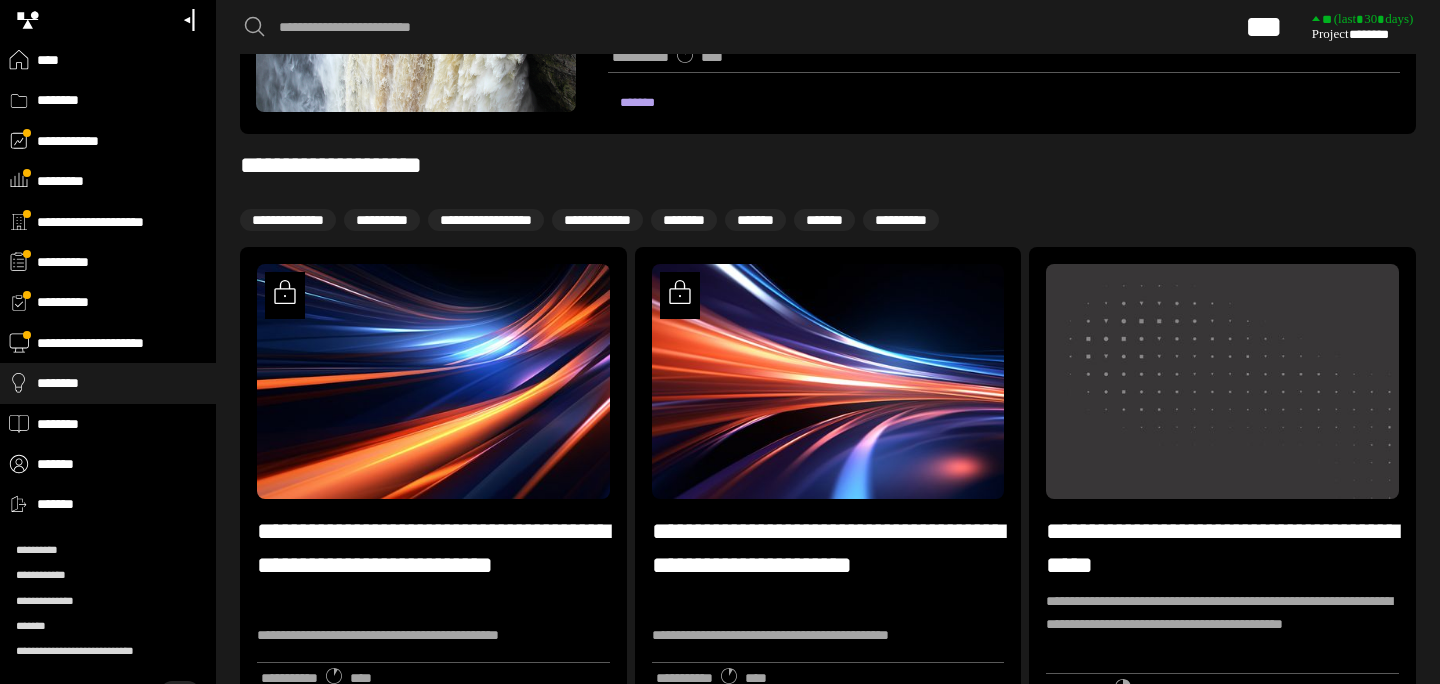 click on "**********" at bounding box center [828, 1322] 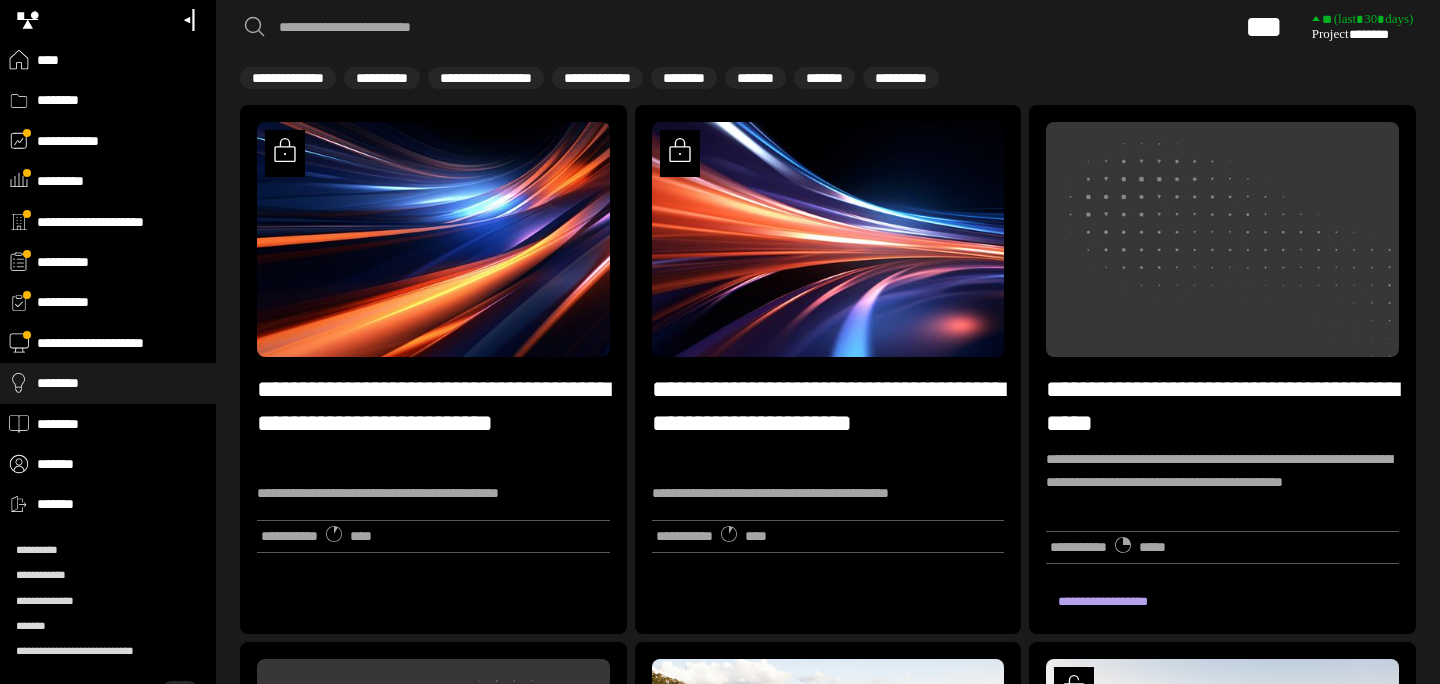 scroll, scrollTop: 349, scrollLeft: 0, axis: vertical 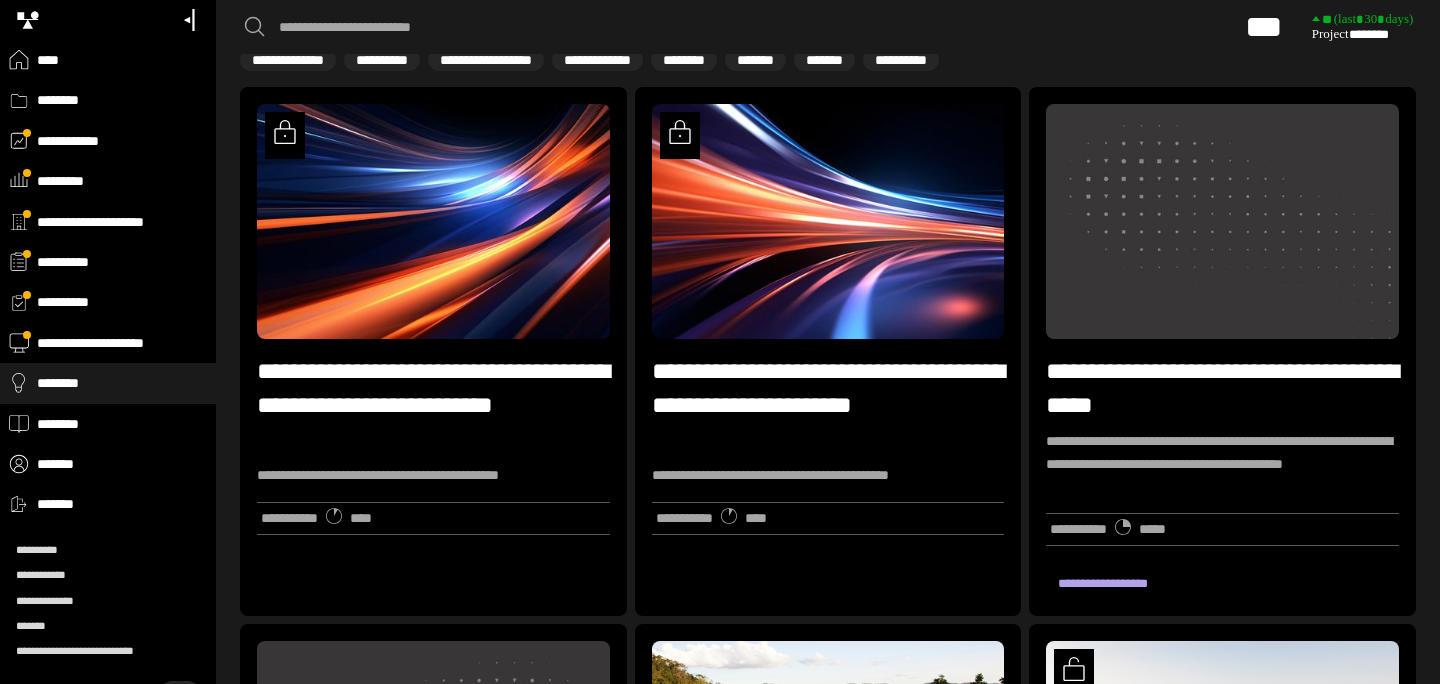 click on "**********" at bounding box center (828, 1162) 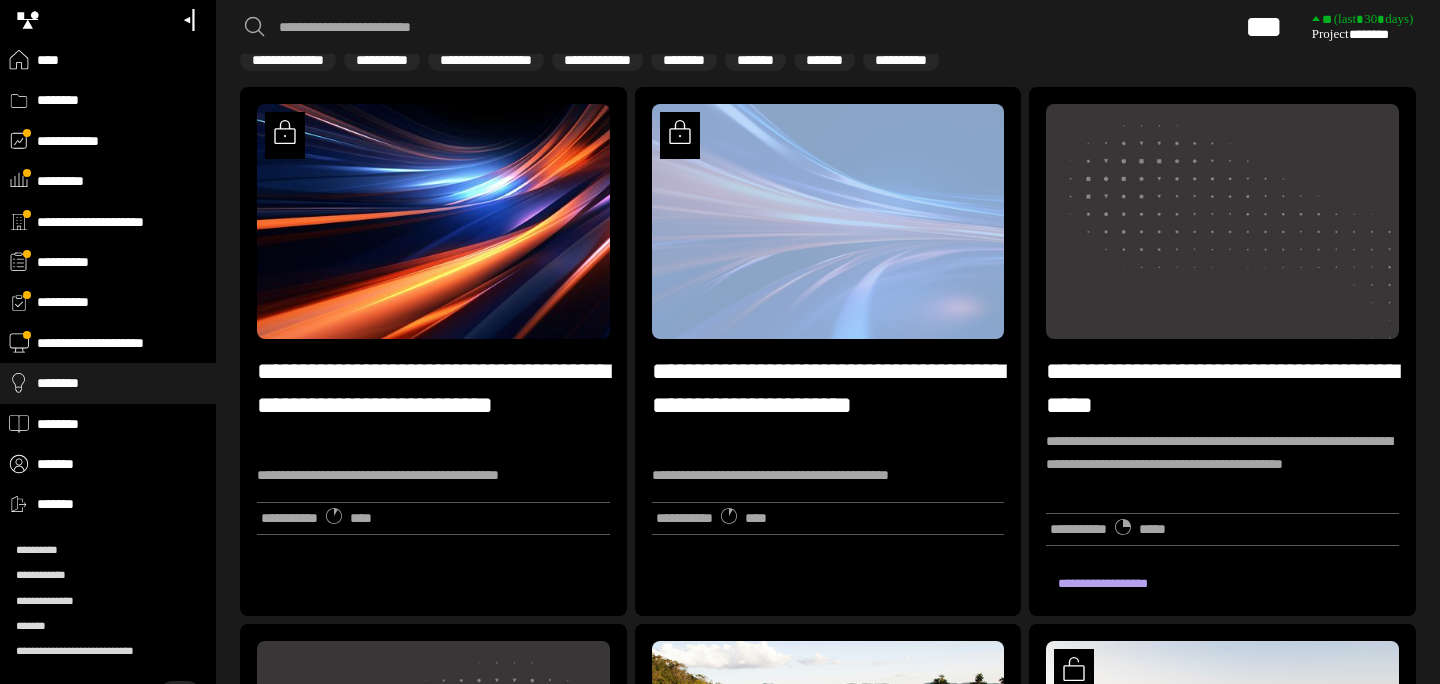 click on "**********" at bounding box center (828, 1162) 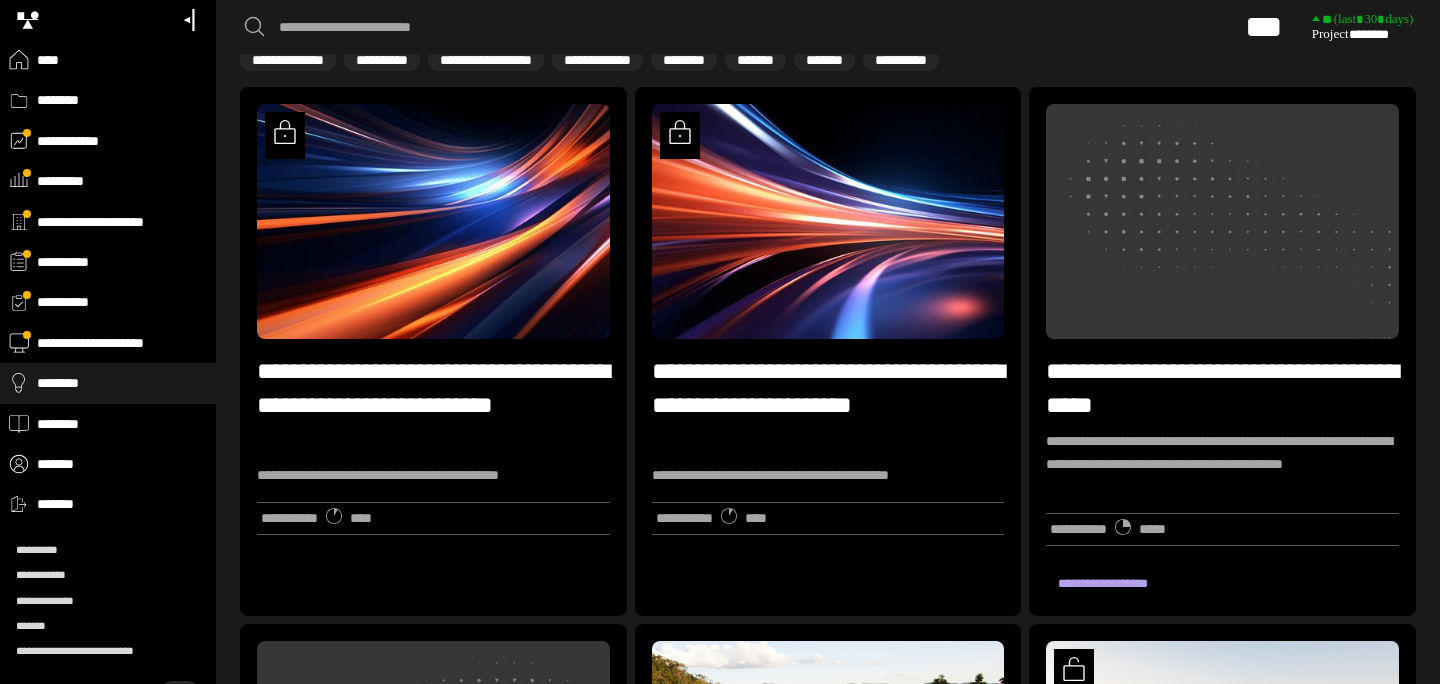 click on "**********" at bounding box center [828, 1162] 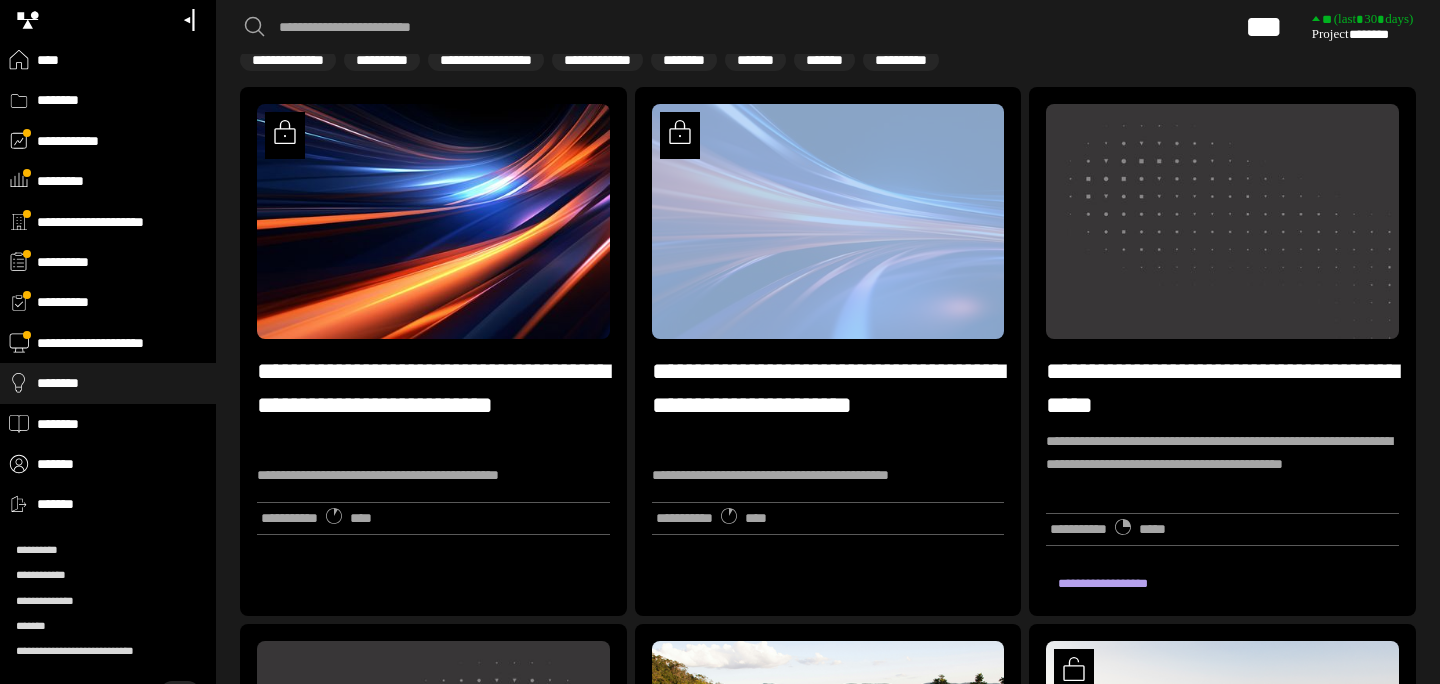 click on "**********" at bounding box center [828, 1162] 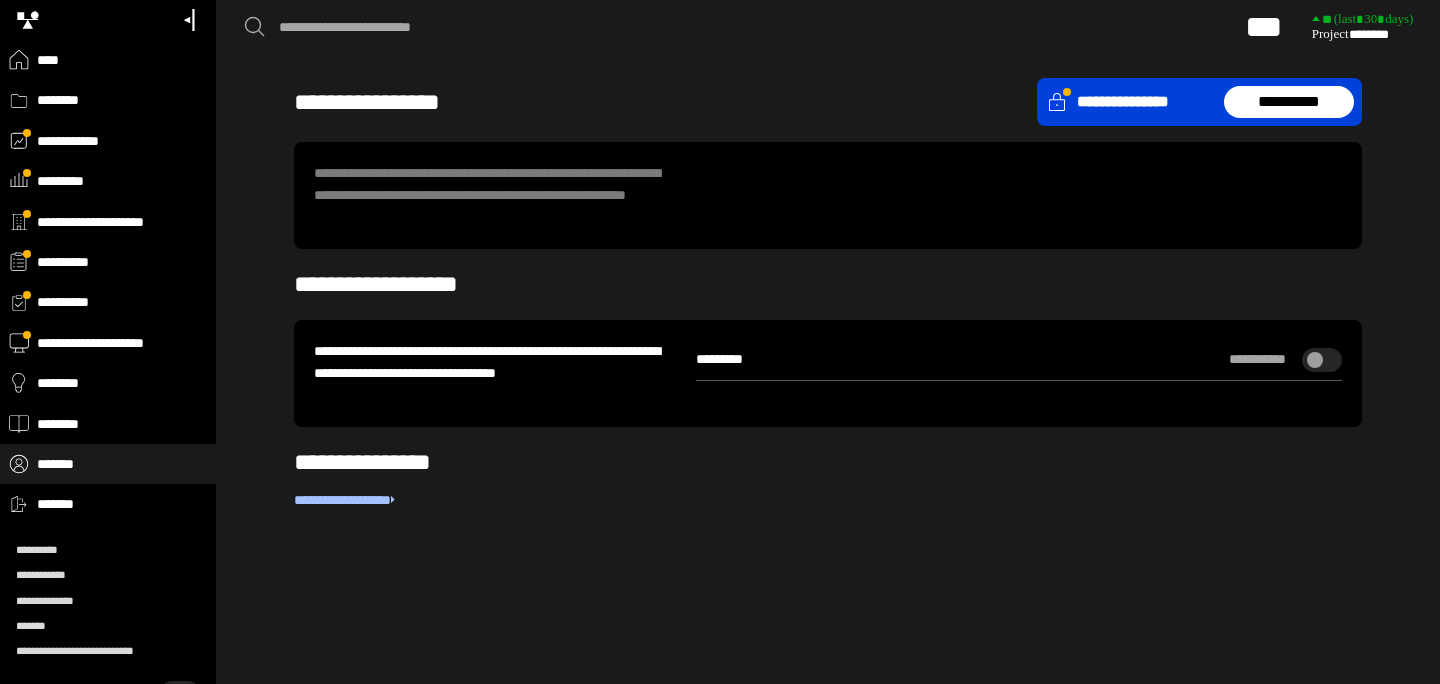 click on "**********" at bounding box center (122, 302) 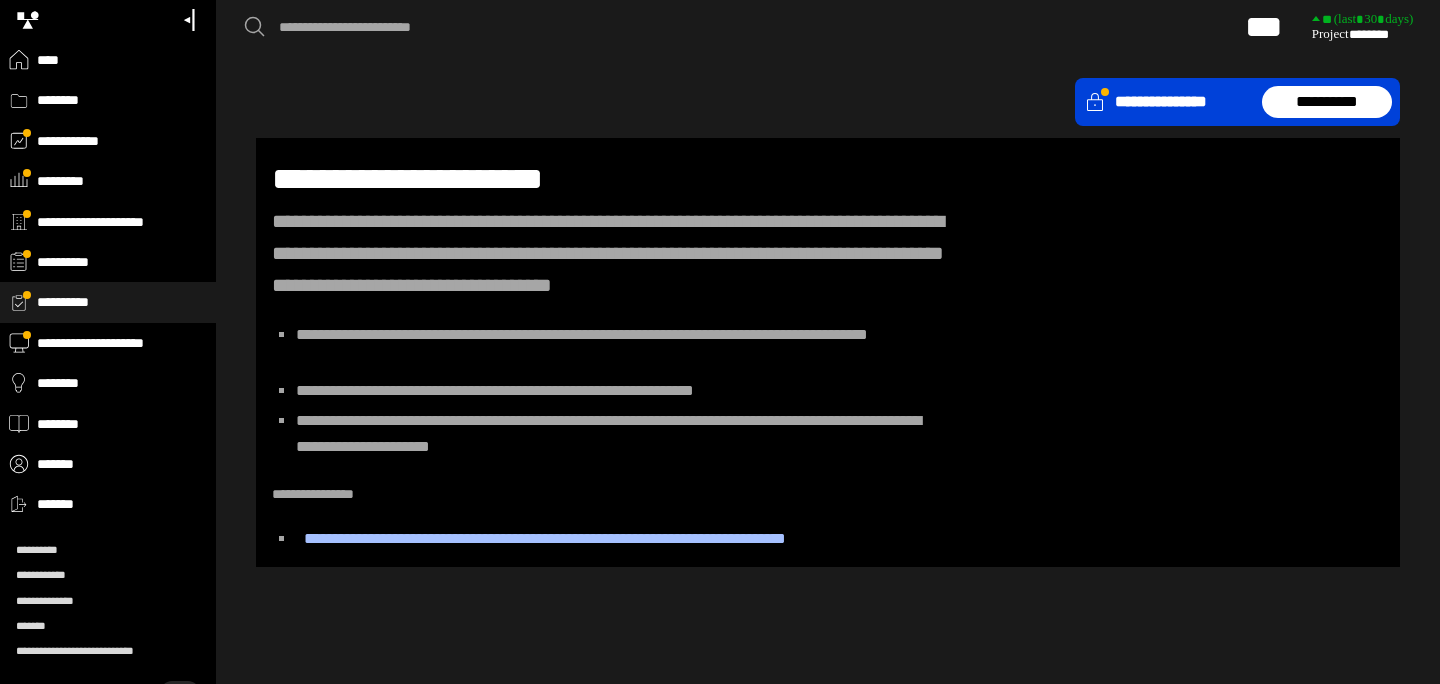 scroll, scrollTop: 11, scrollLeft: 0, axis: vertical 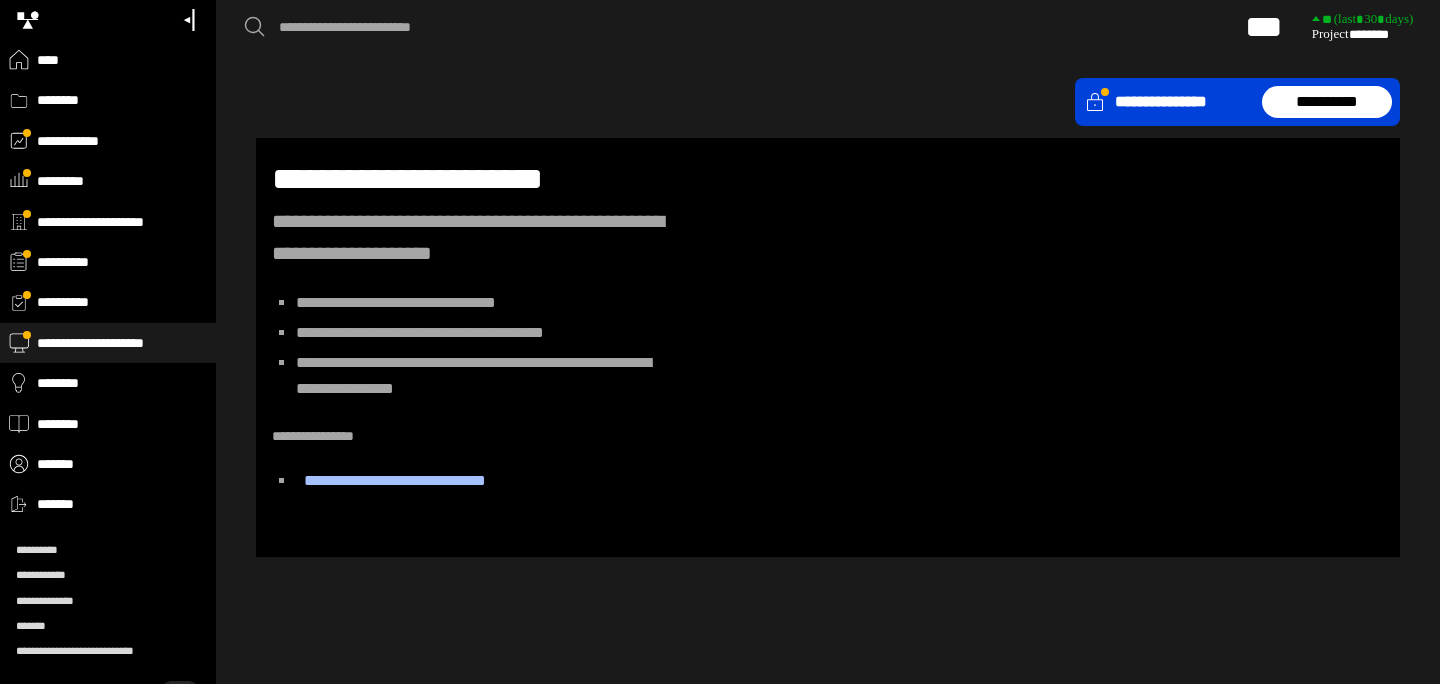 click on "**********" at bounding box center [122, 222] 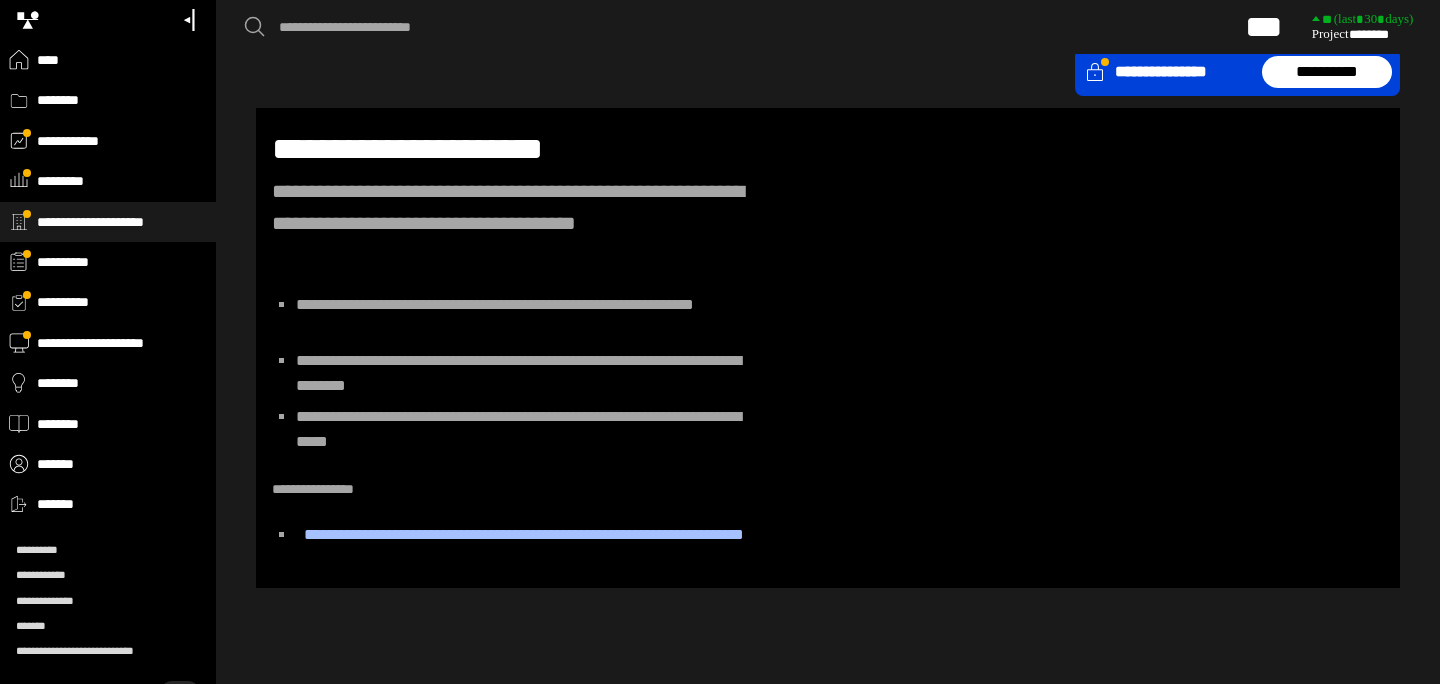 scroll, scrollTop: 62, scrollLeft: 0, axis: vertical 